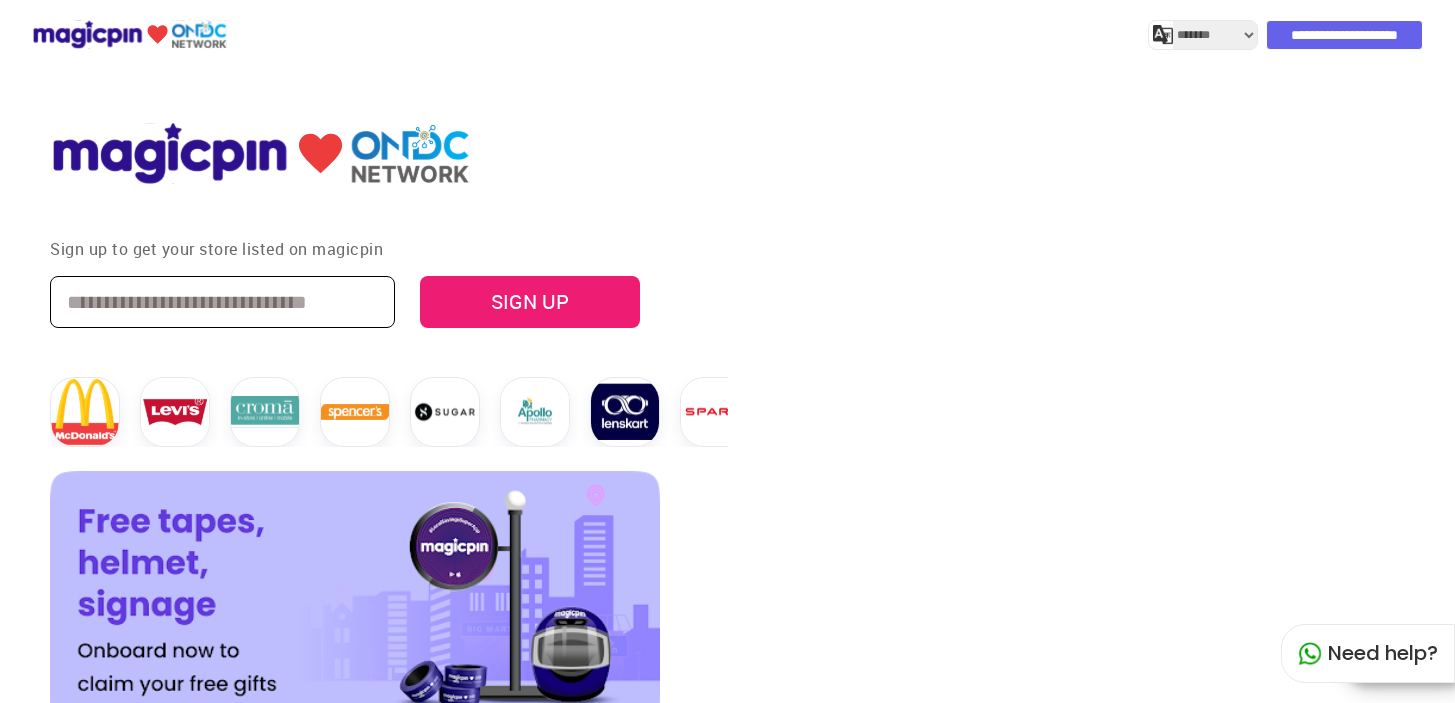 select on "*******" 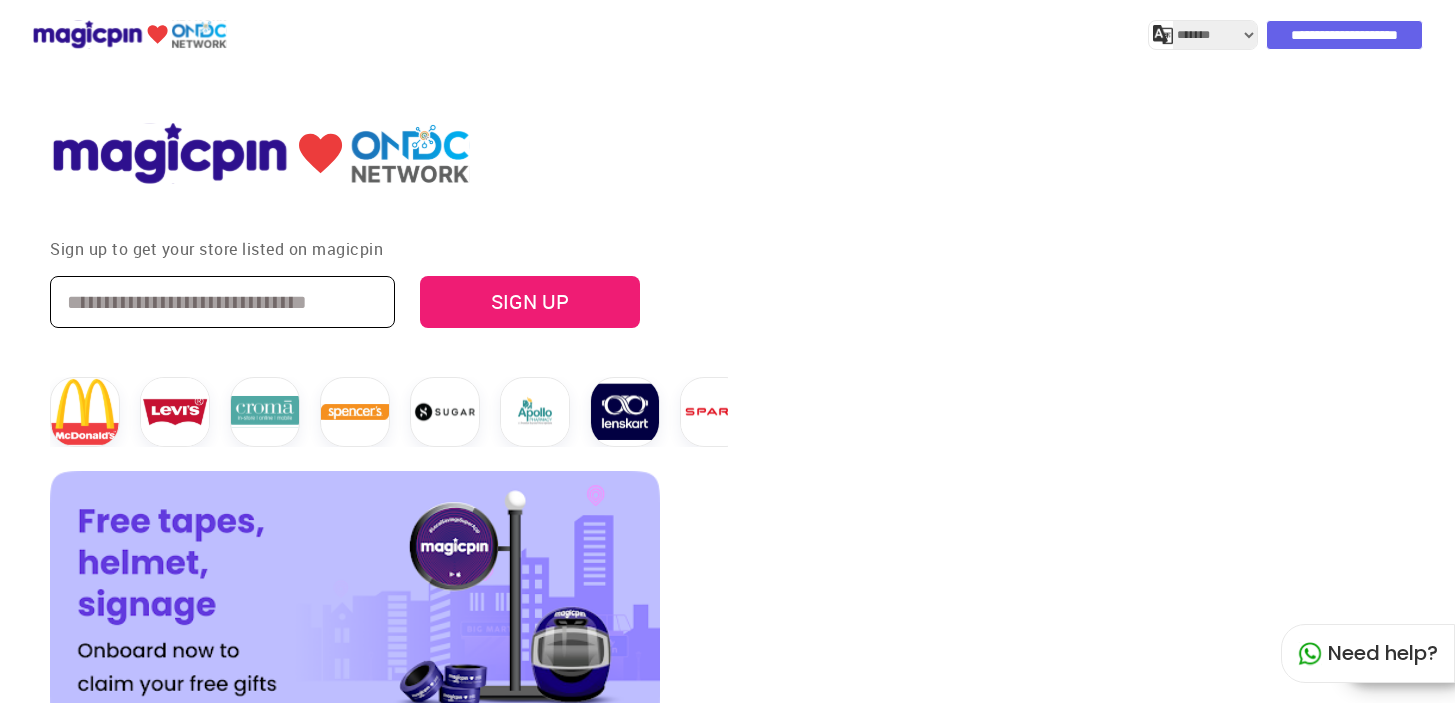scroll, scrollTop: 0, scrollLeft: 0, axis: both 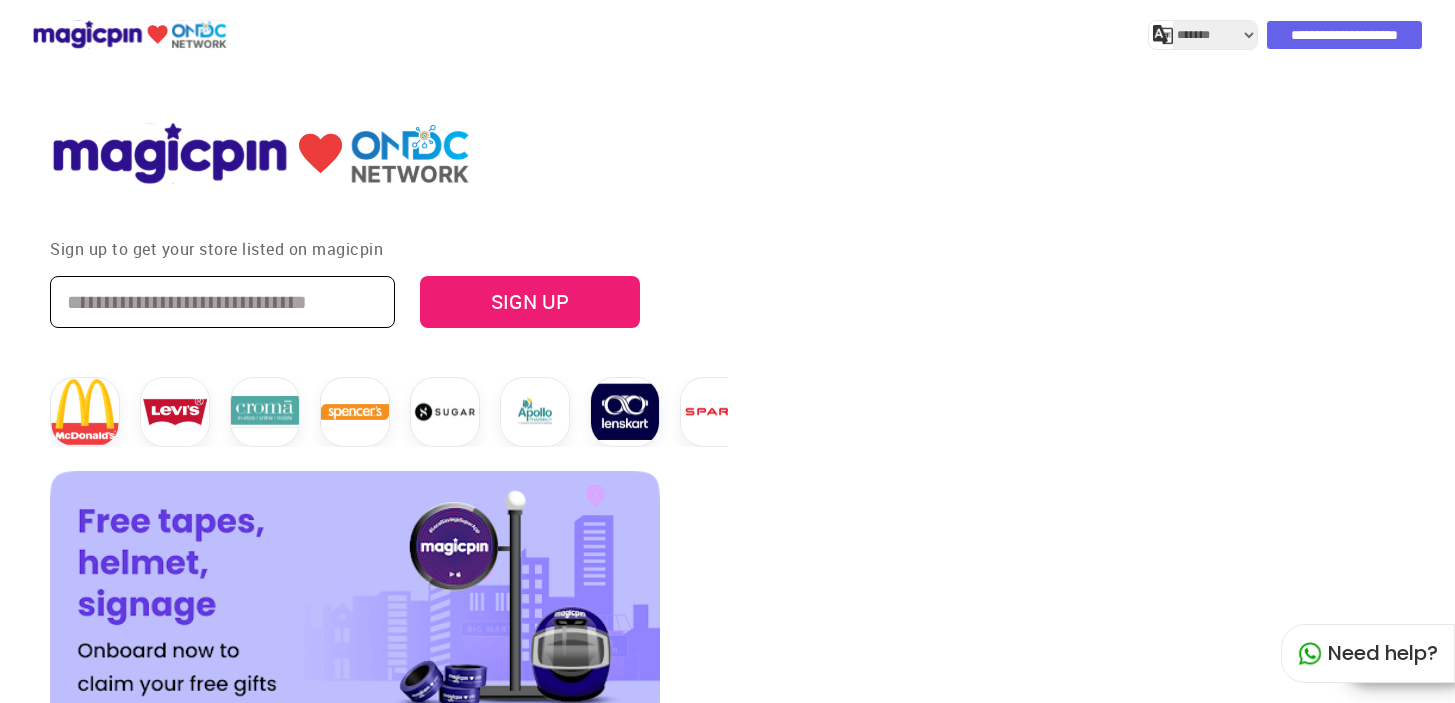 select on "*******" 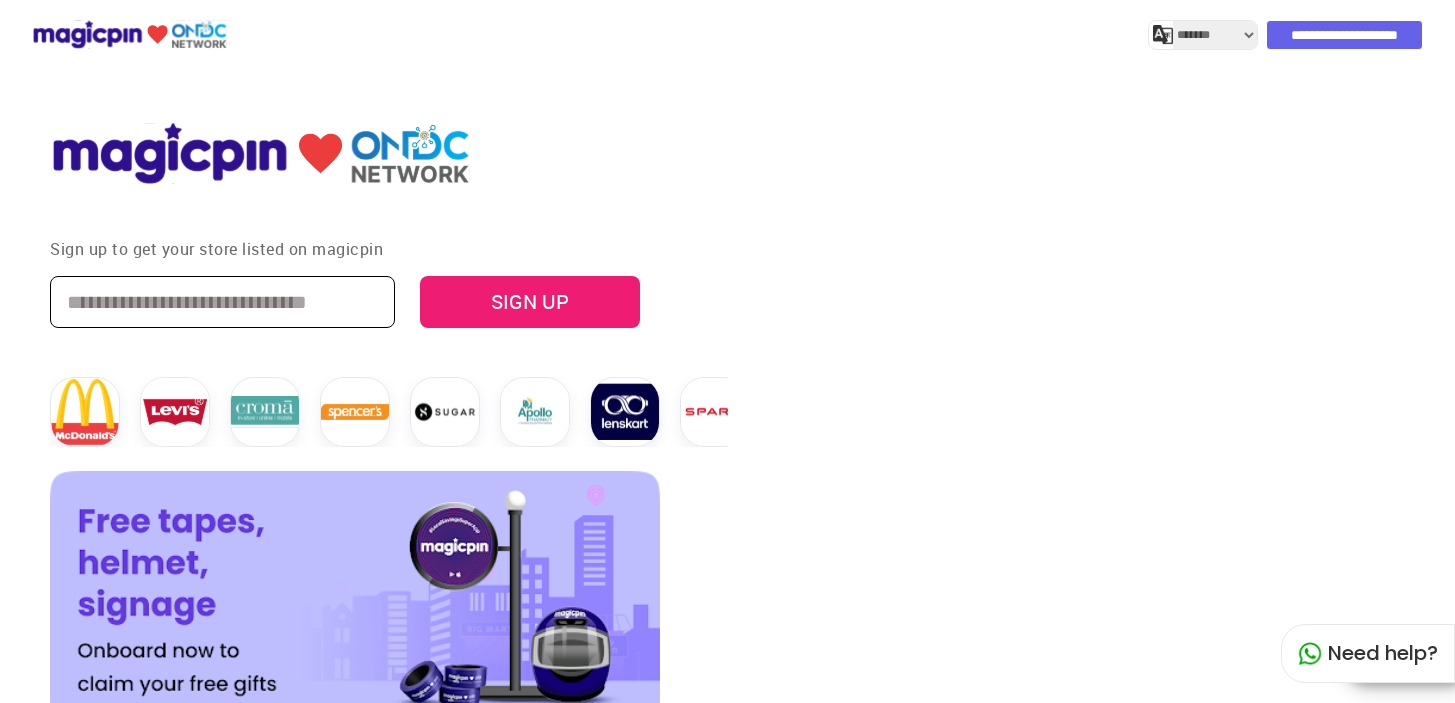 scroll, scrollTop: 0, scrollLeft: 0, axis: both 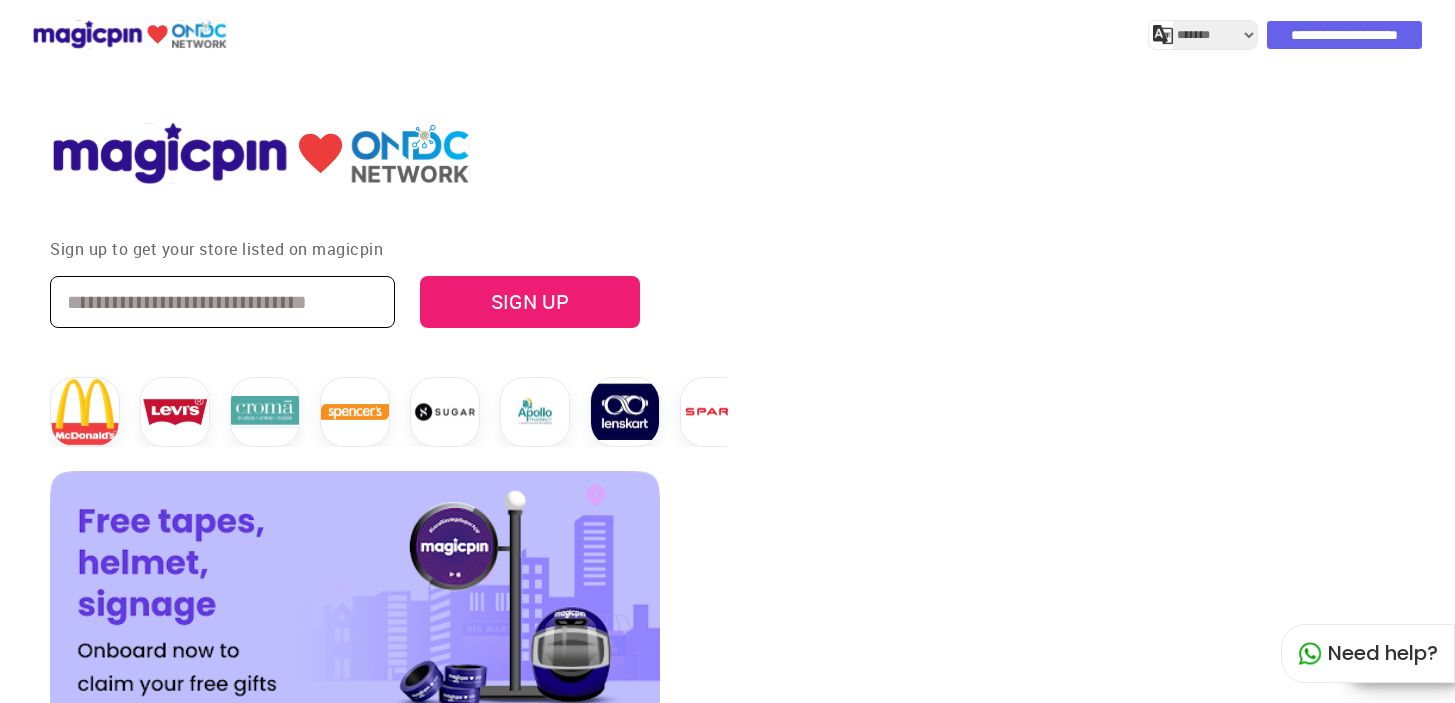 select on "*******" 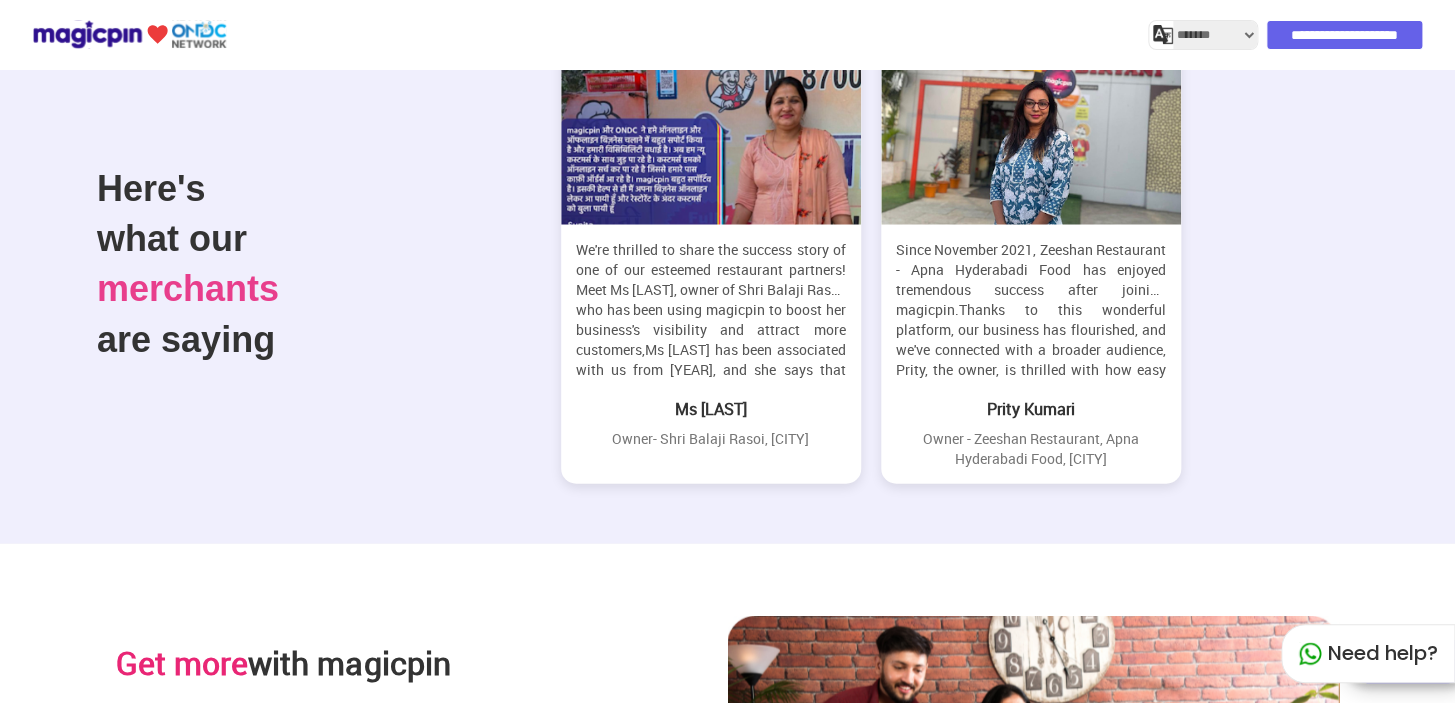 scroll, scrollTop: 1902, scrollLeft: 0, axis: vertical 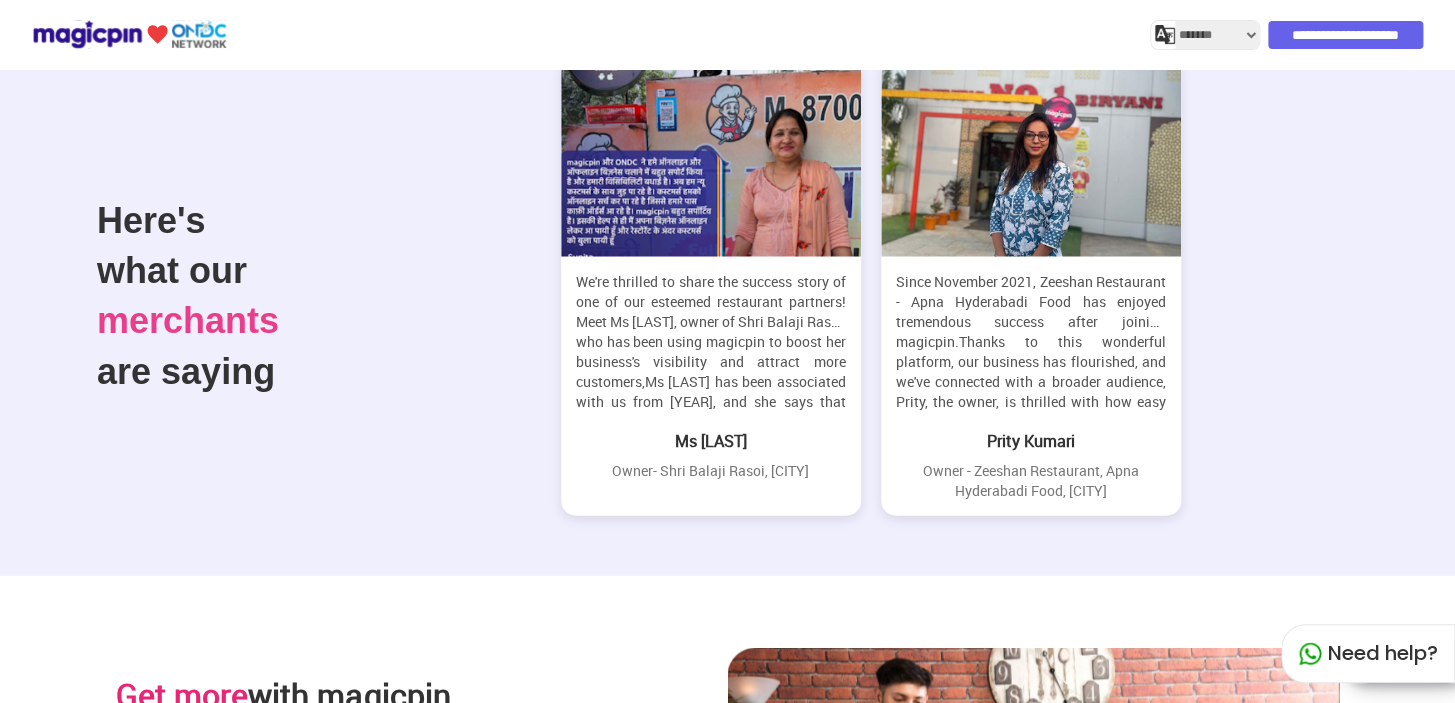 click on "**********" at bounding box center [1345, 35] 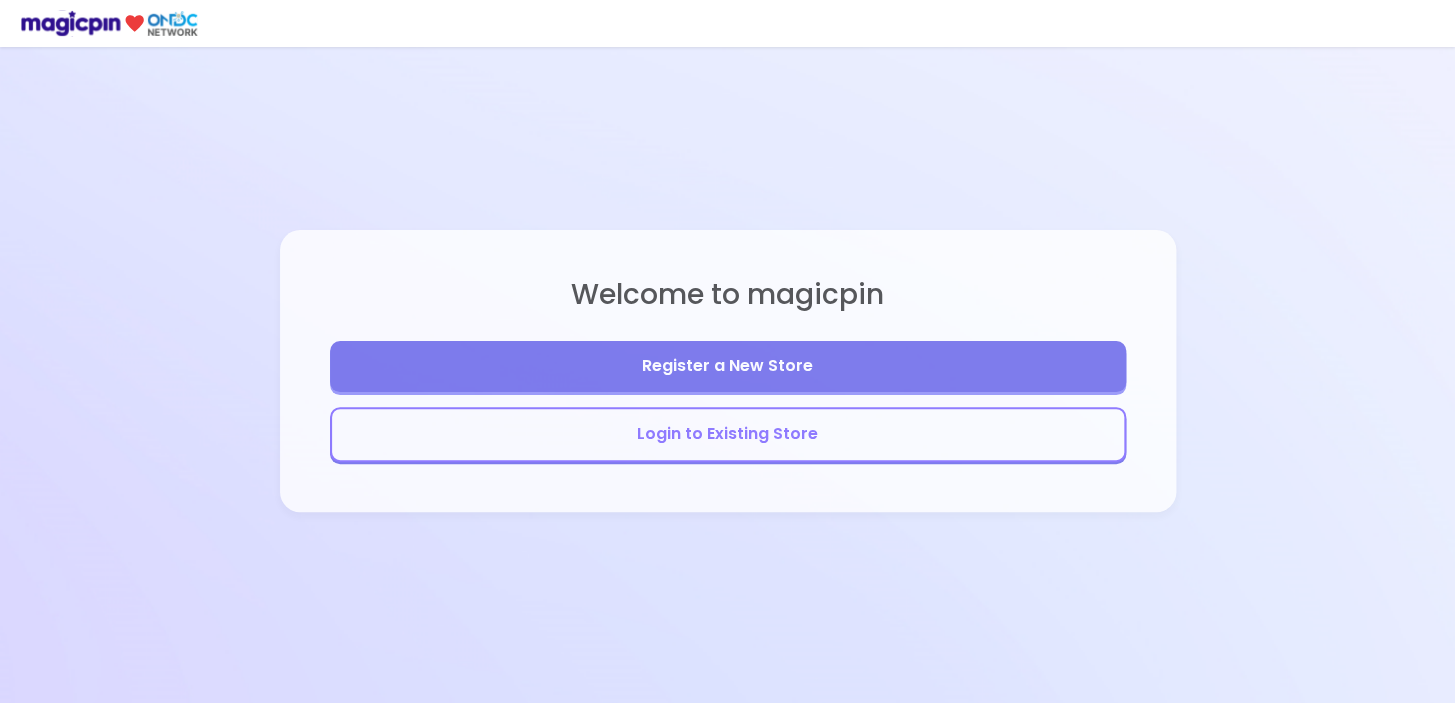 scroll, scrollTop: 0, scrollLeft: 0, axis: both 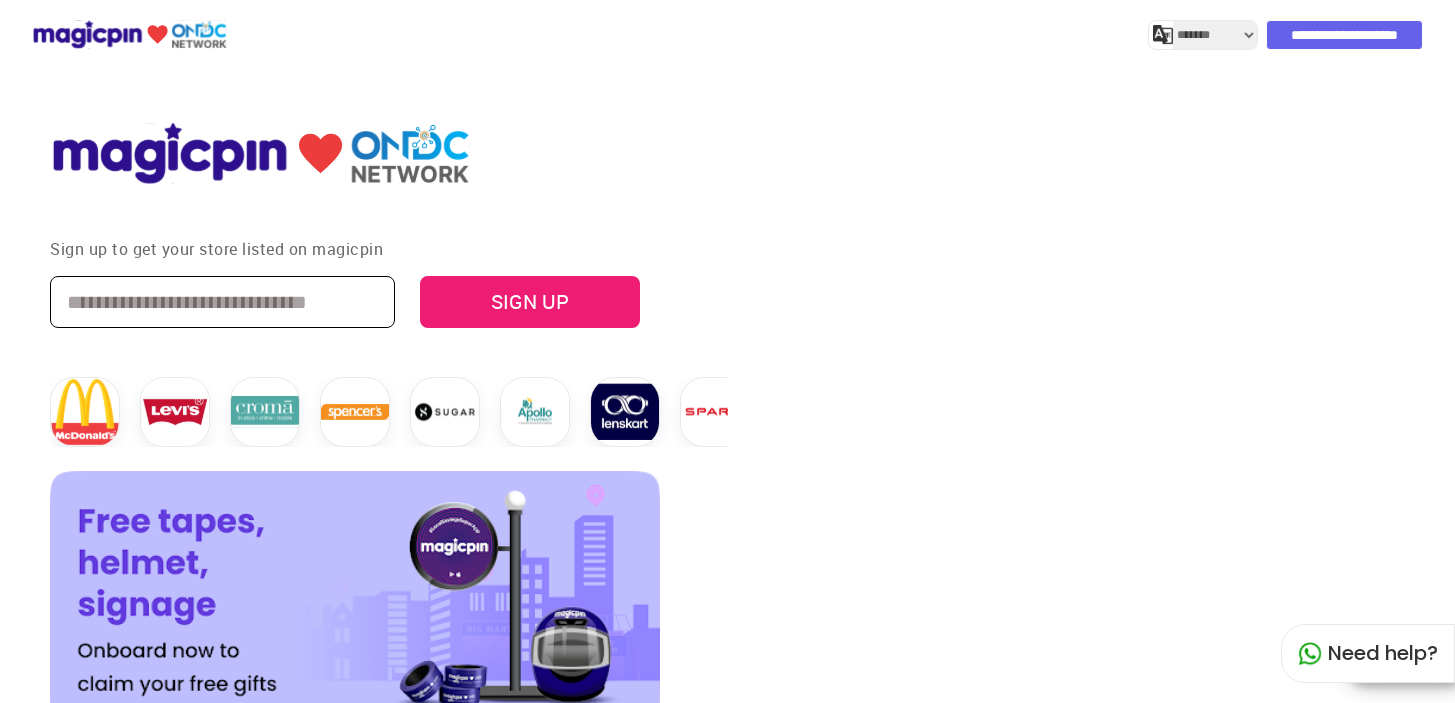 select on "*******" 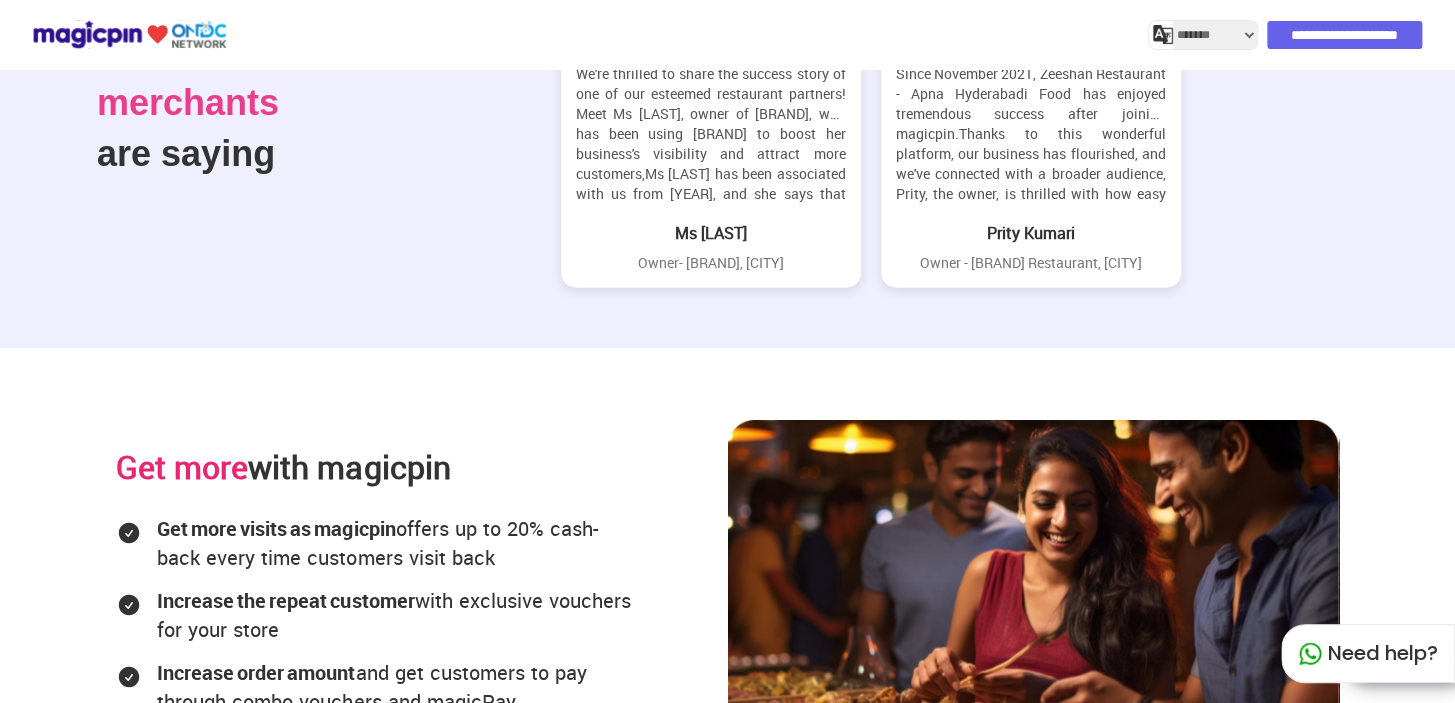 scroll, scrollTop: 1902, scrollLeft: 0, axis: vertical 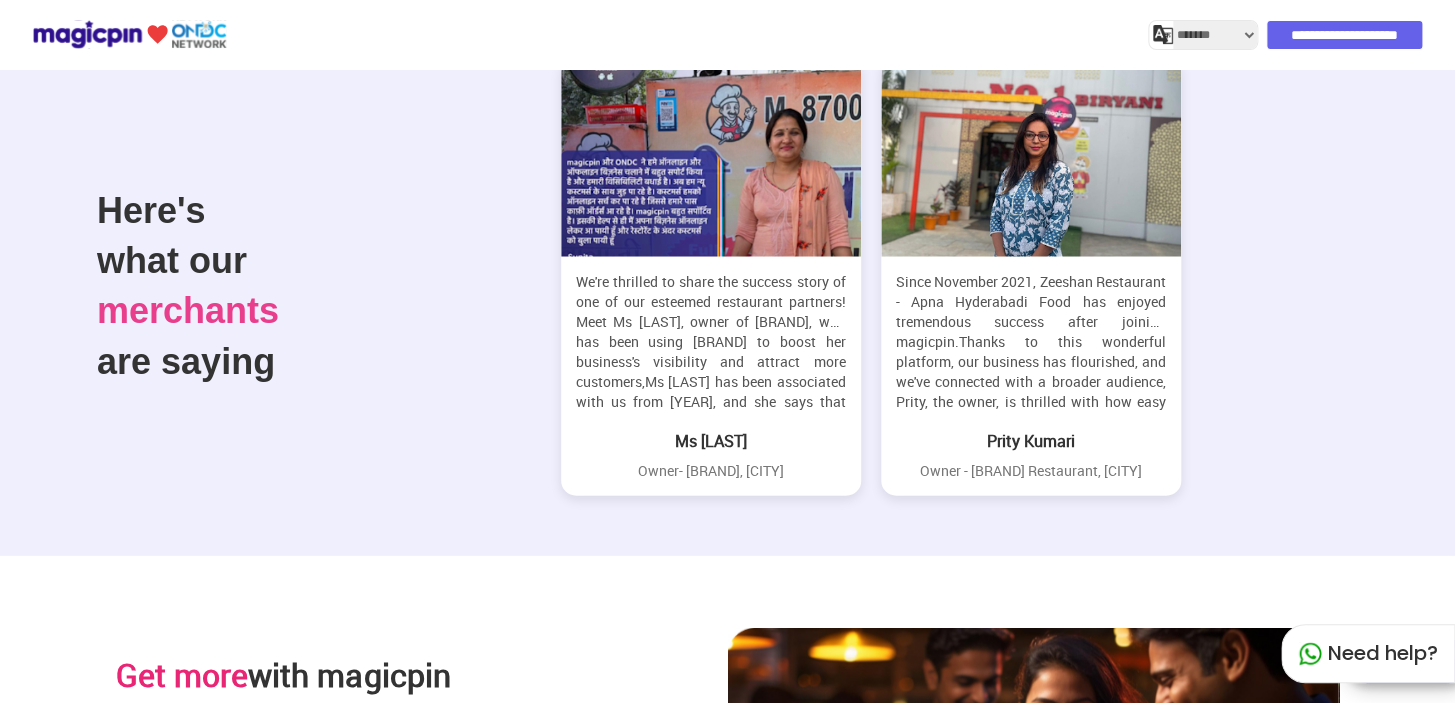 click on "Need help?" at bounding box center (1368, 653) 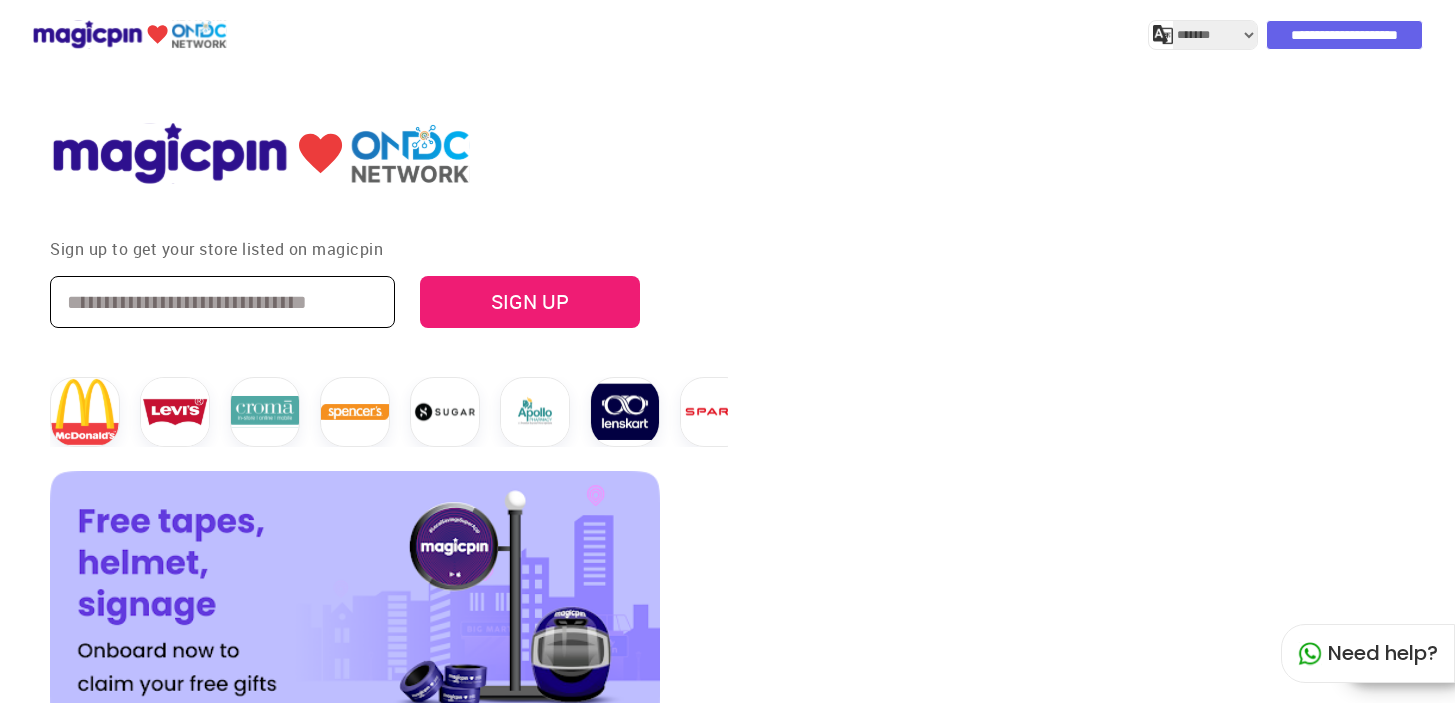 select on "*******" 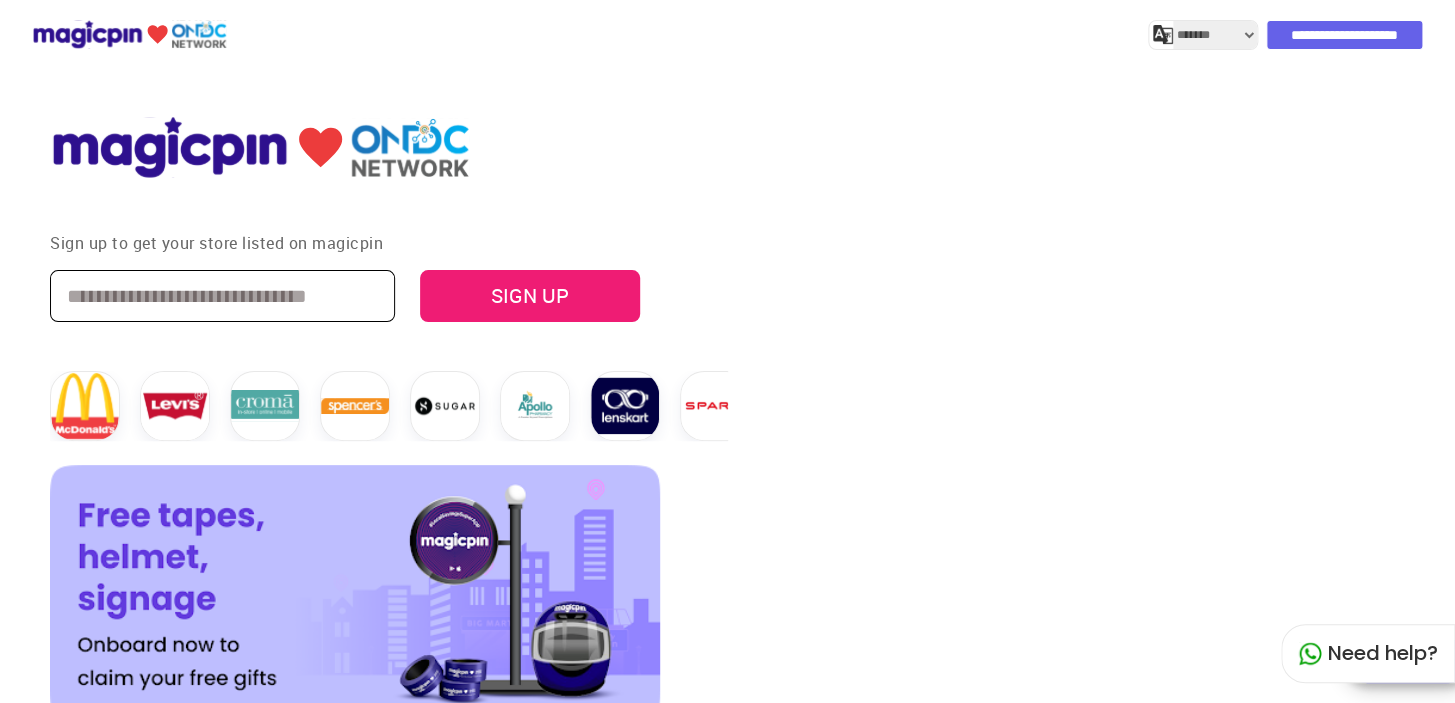 scroll, scrollTop: 0, scrollLeft: 0, axis: both 